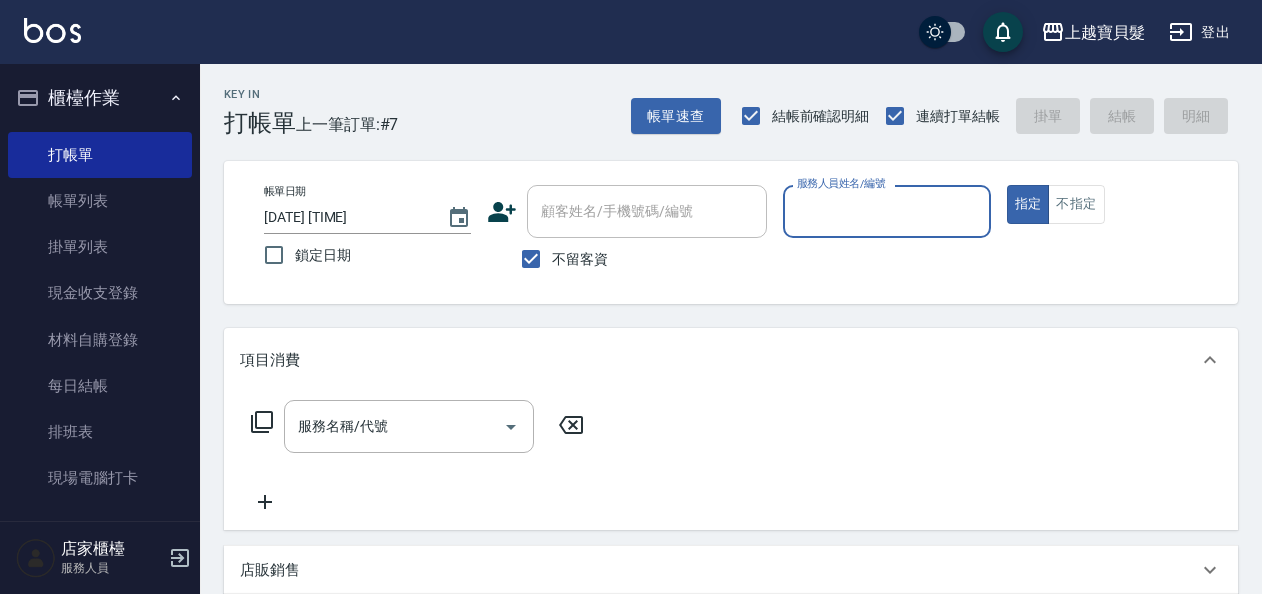 scroll, scrollTop: 0, scrollLeft: 0, axis: both 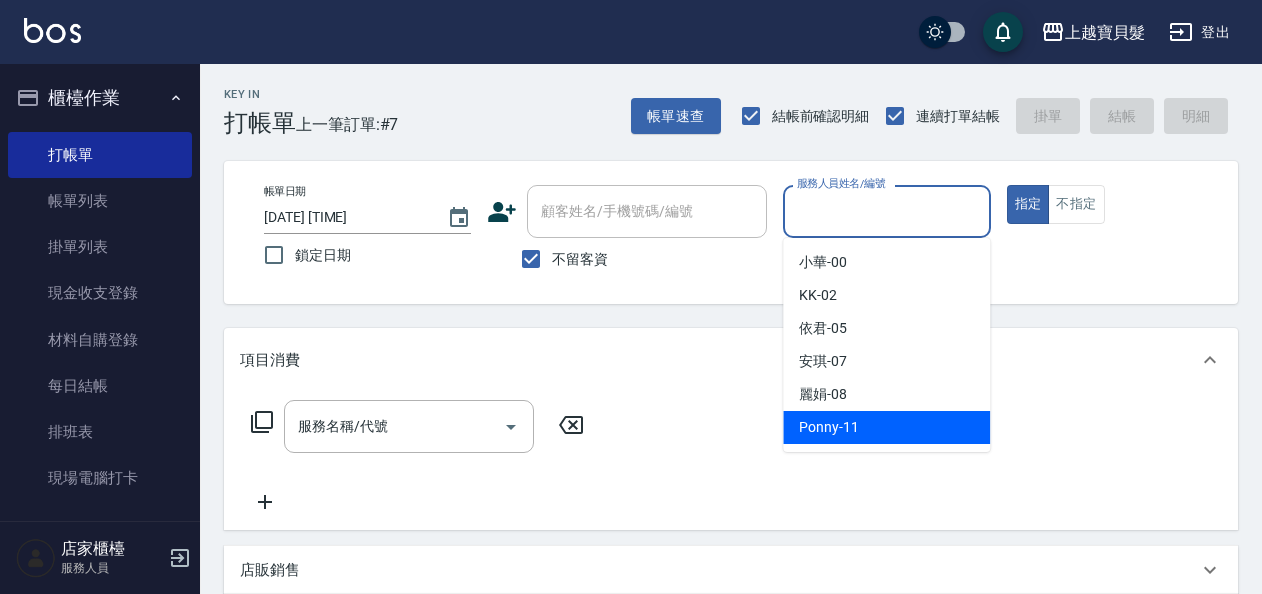 click on "Ponny -11" at bounding box center [886, 427] 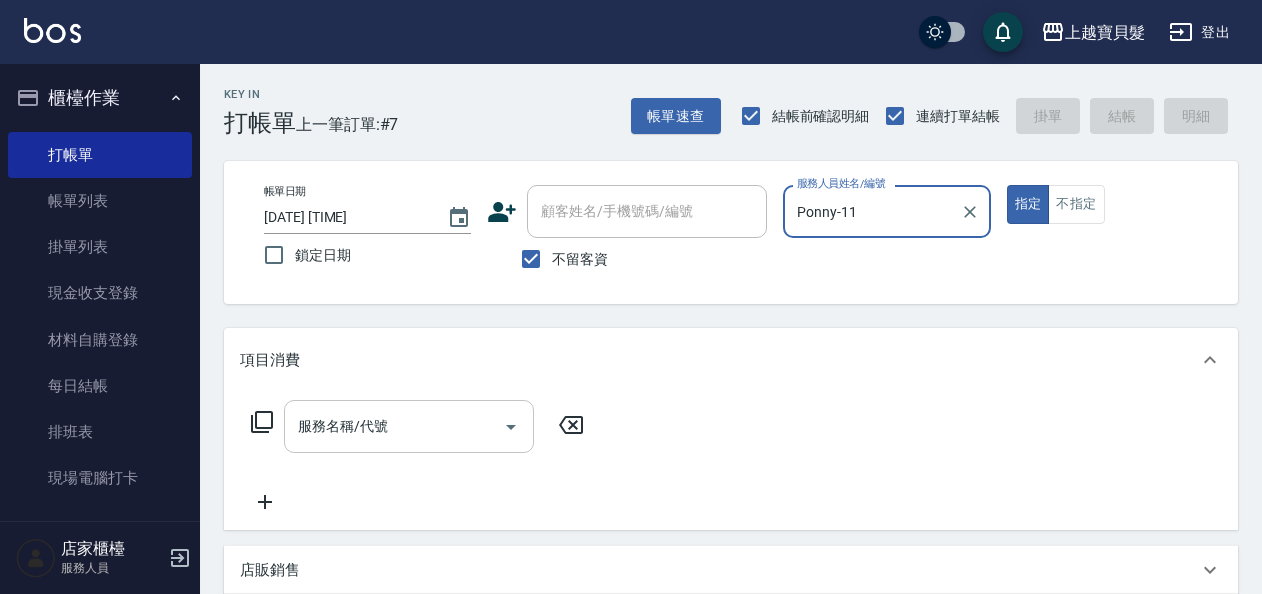 click on "服務名稱/代號" at bounding box center (409, 426) 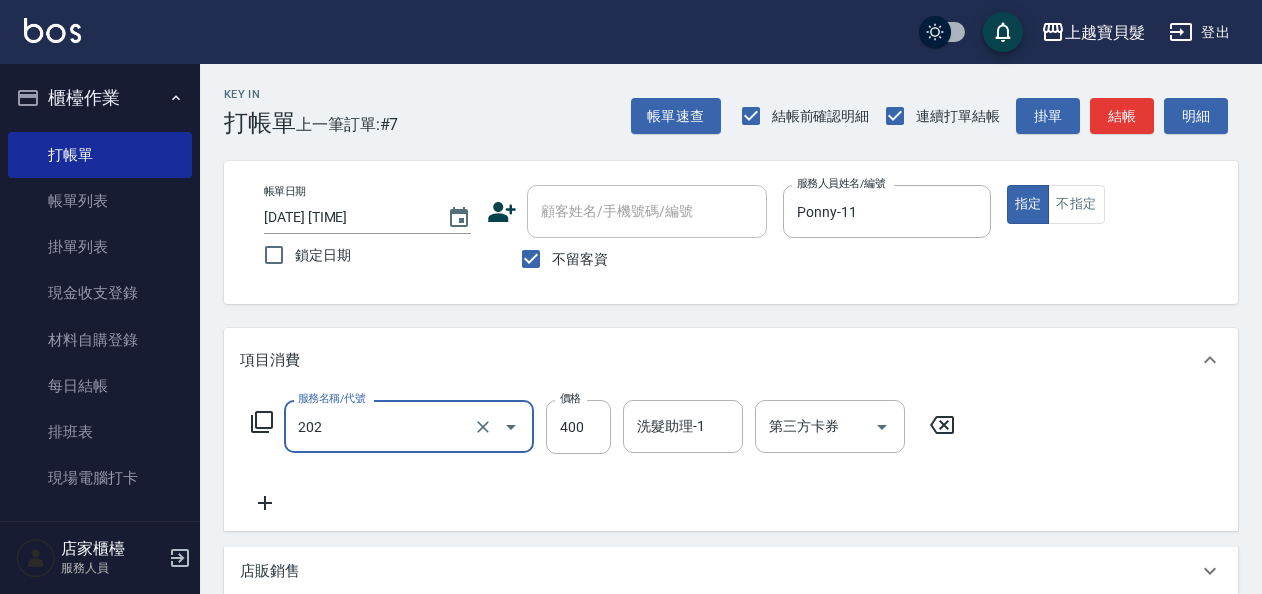 type on "剪髮(202)" 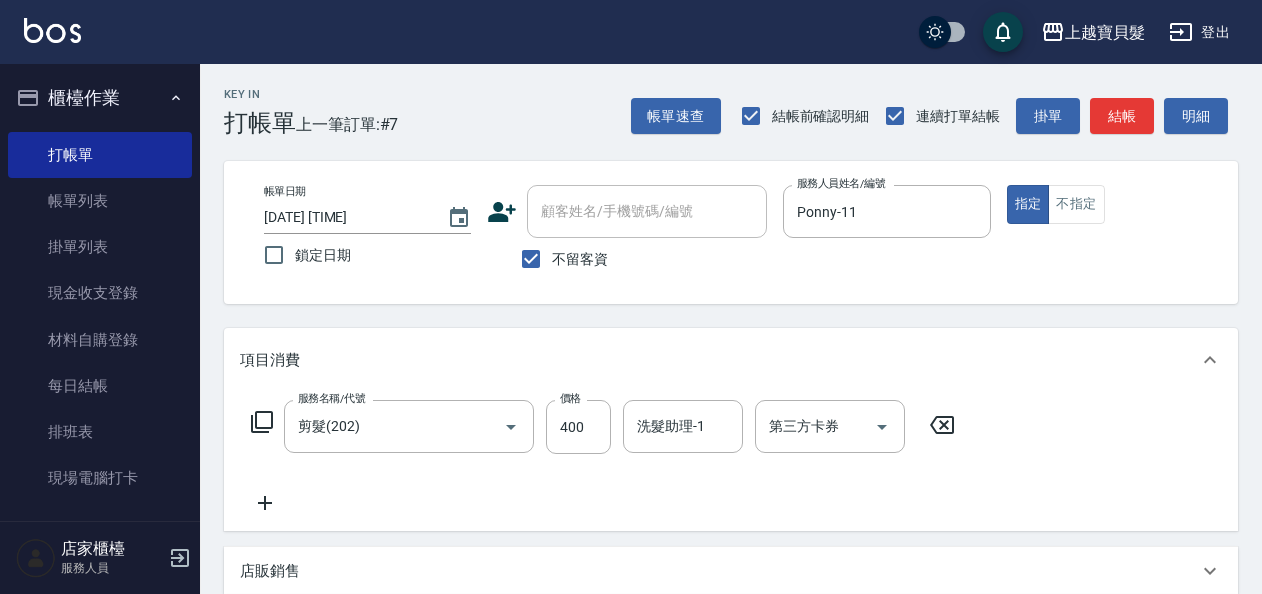 click 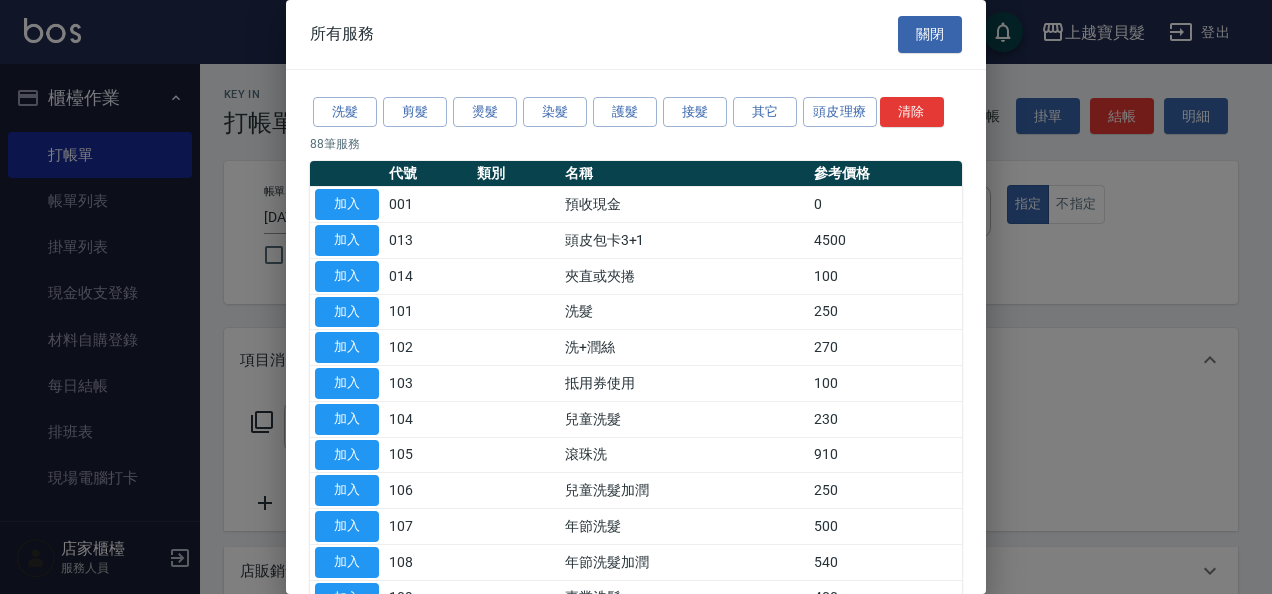 click at bounding box center [636, 297] 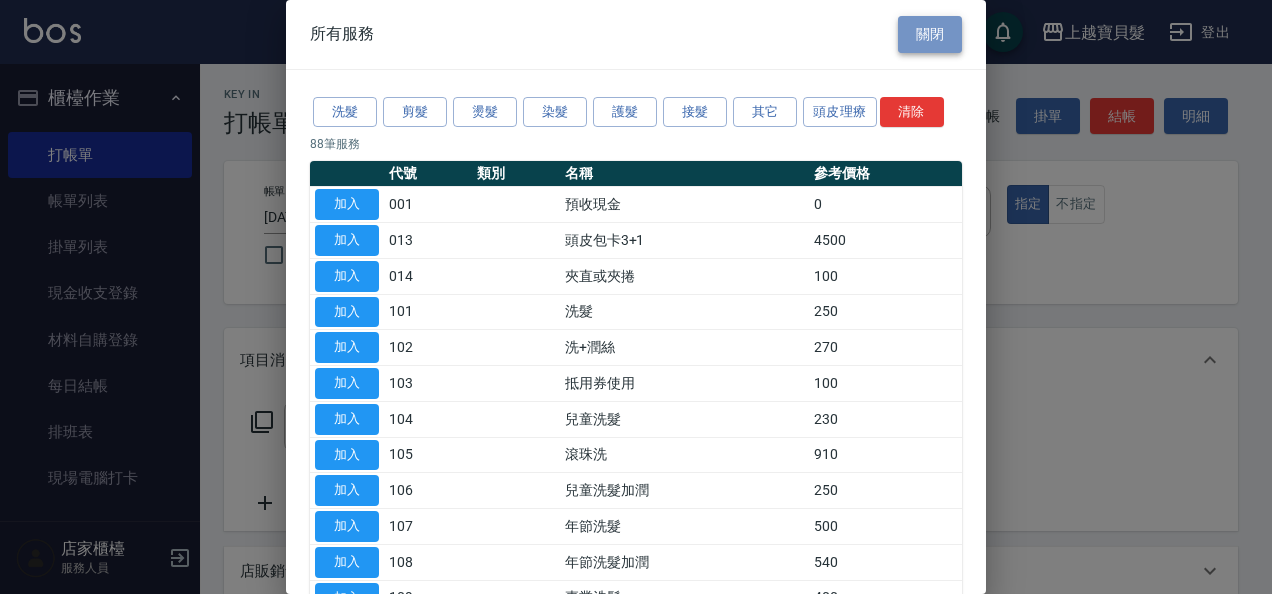 click on "關閉" at bounding box center (930, 34) 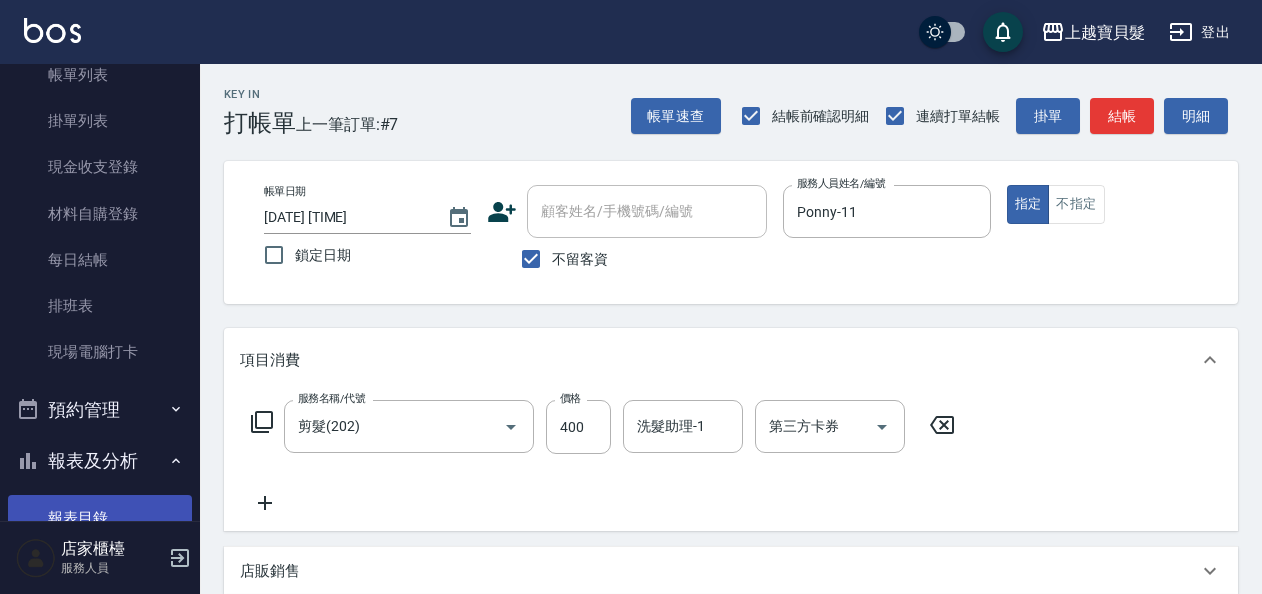scroll, scrollTop: 600, scrollLeft: 0, axis: vertical 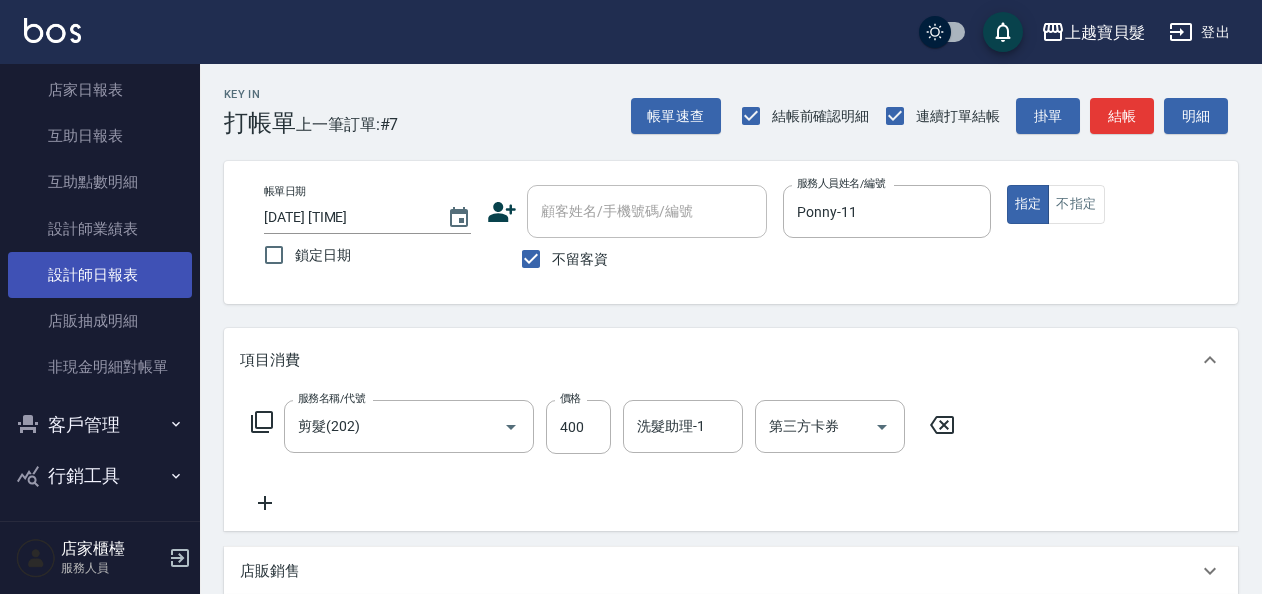 click on "設計師日報表" at bounding box center (100, 275) 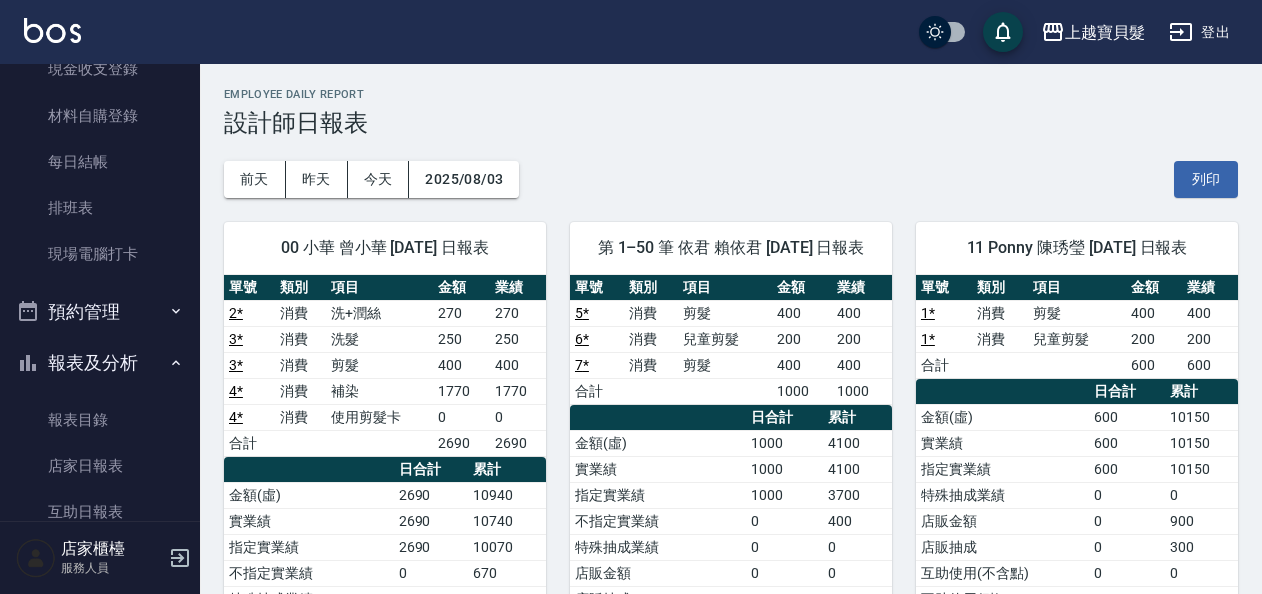 scroll, scrollTop: 0, scrollLeft: 0, axis: both 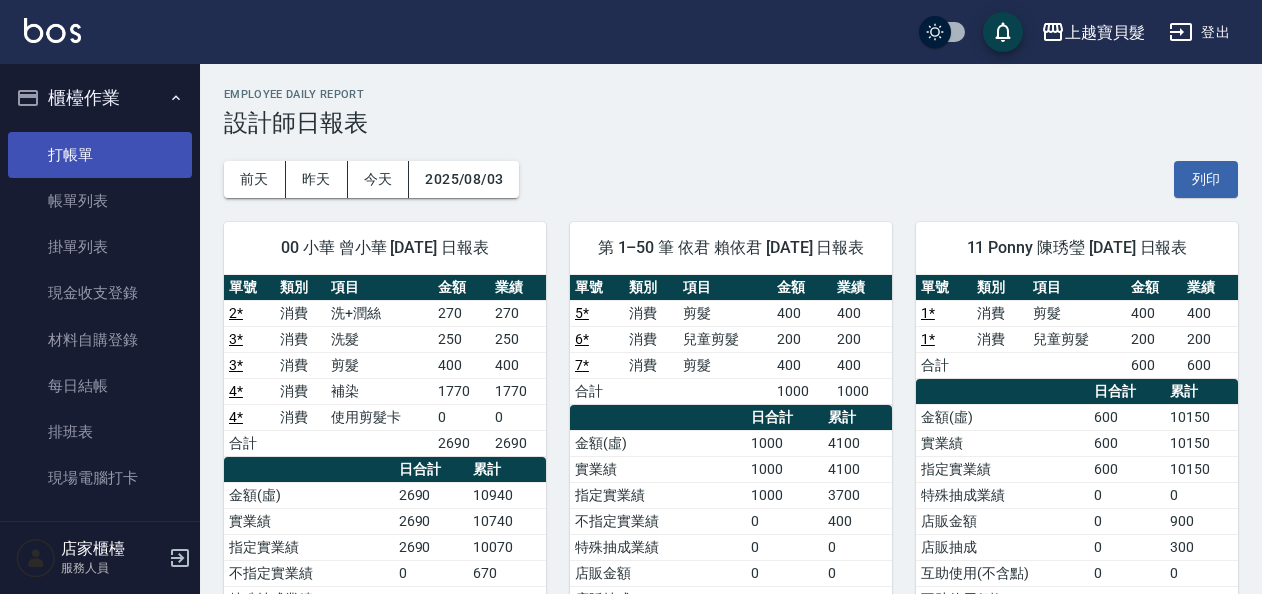 click on "打帳單" at bounding box center [100, 155] 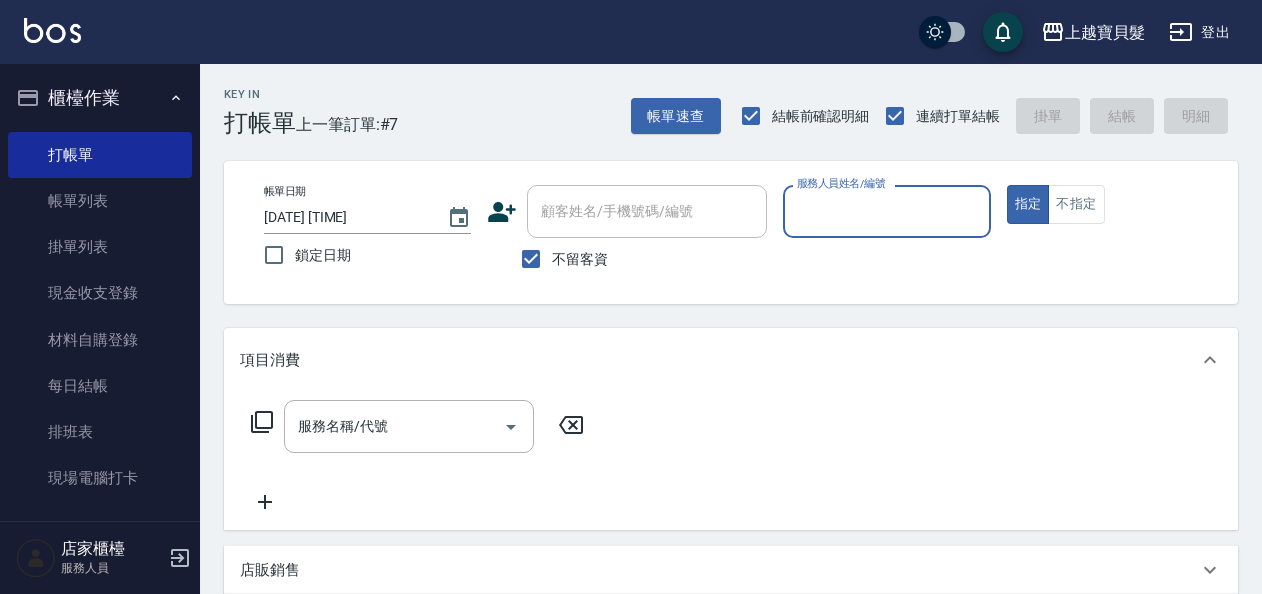 click on "服務人員姓名/編號" at bounding box center (886, 211) 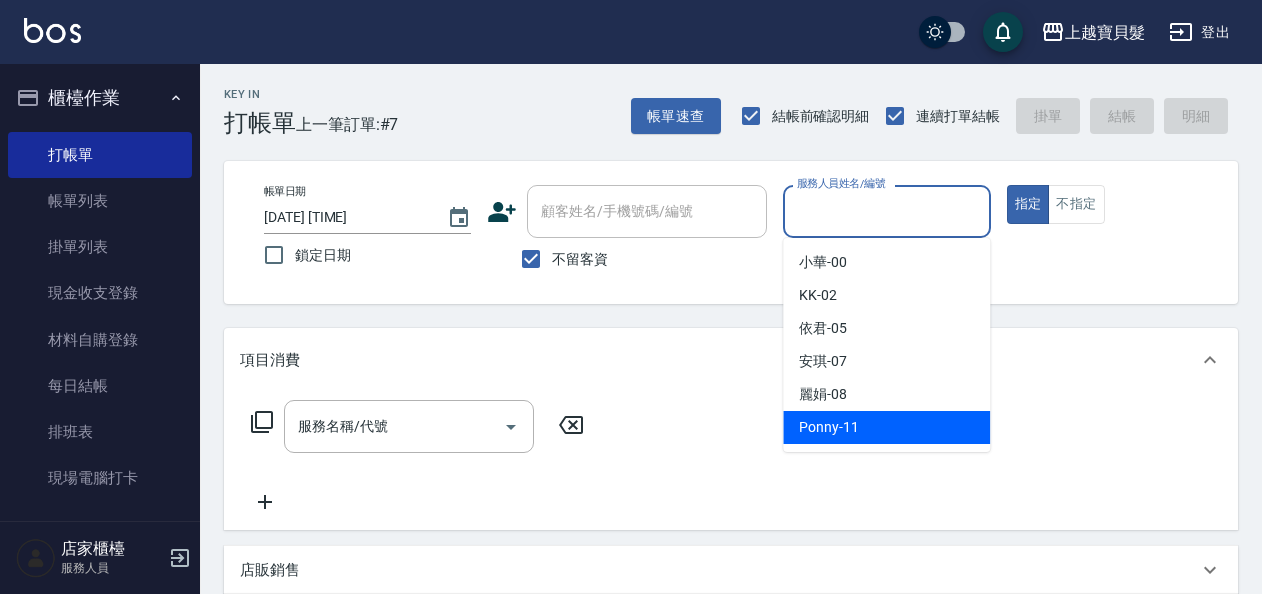 click on "Ponny -11" at bounding box center [829, 427] 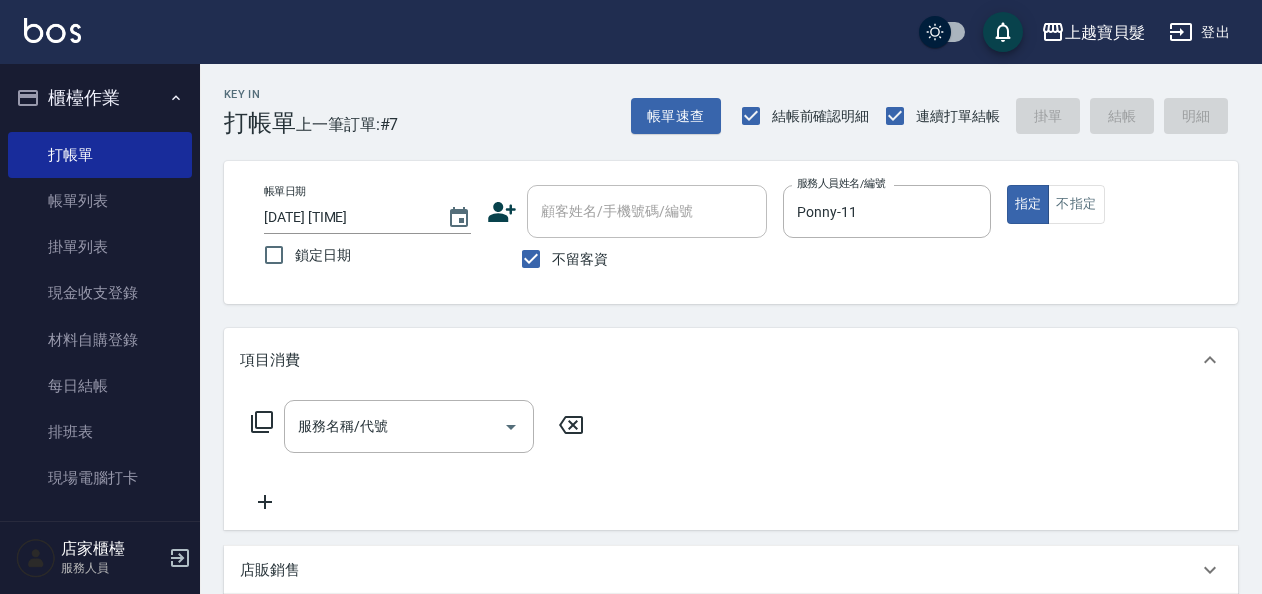 click 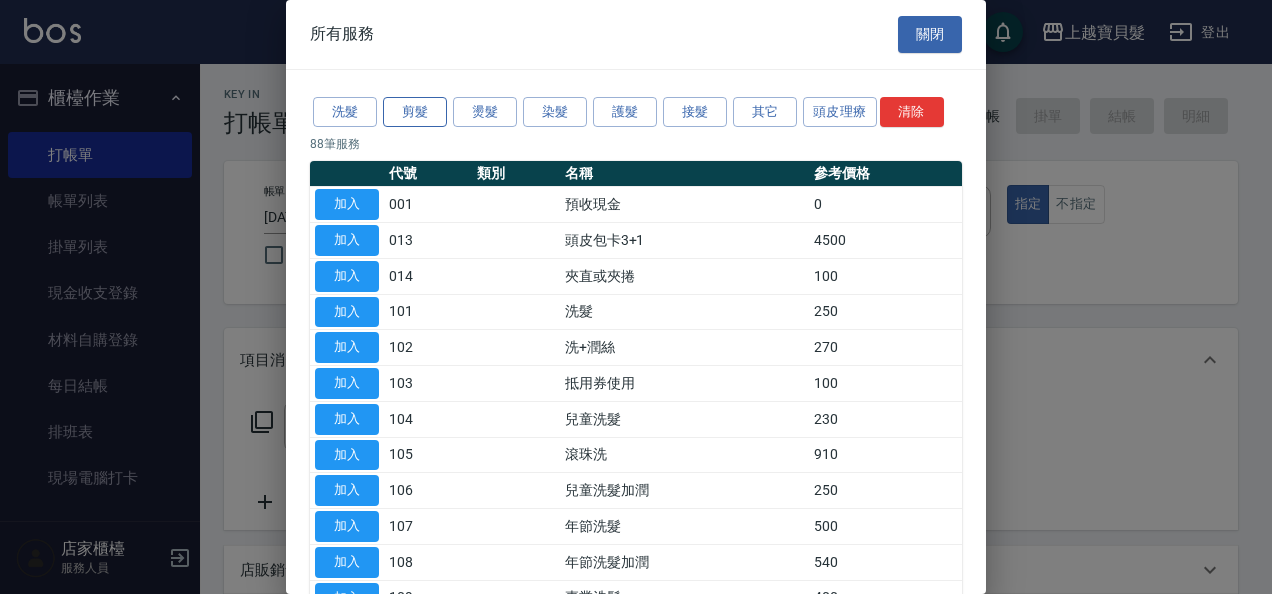 click on "剪髮" at bounding box center (415, 112) 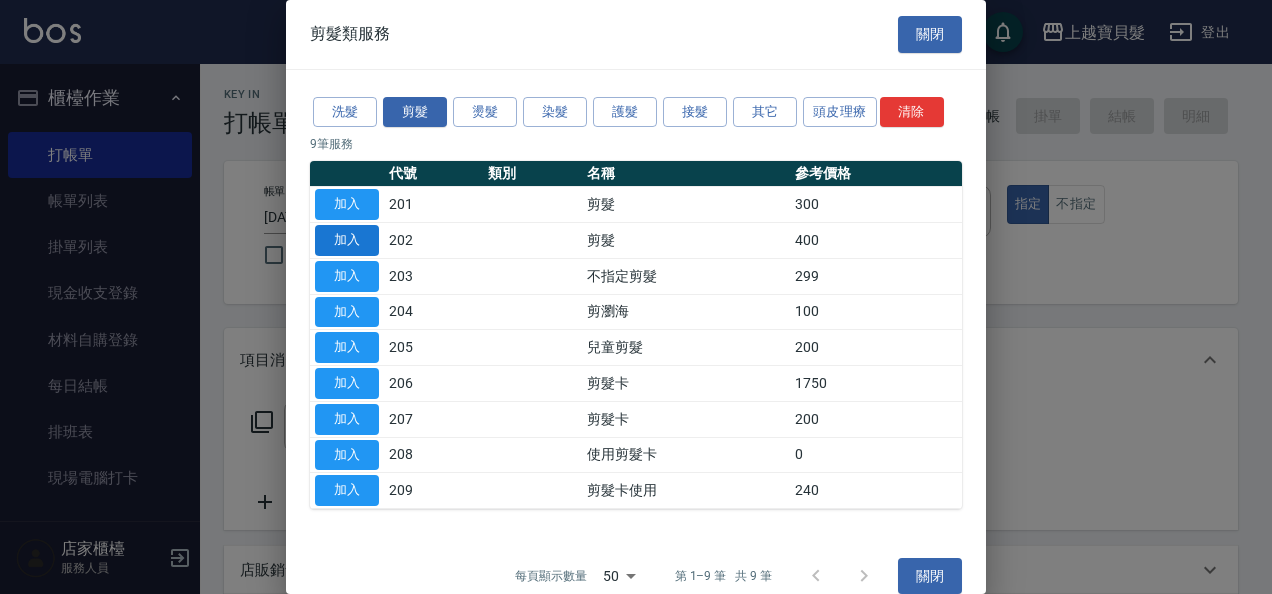 click on "加入" at bounding box center [347, 240] 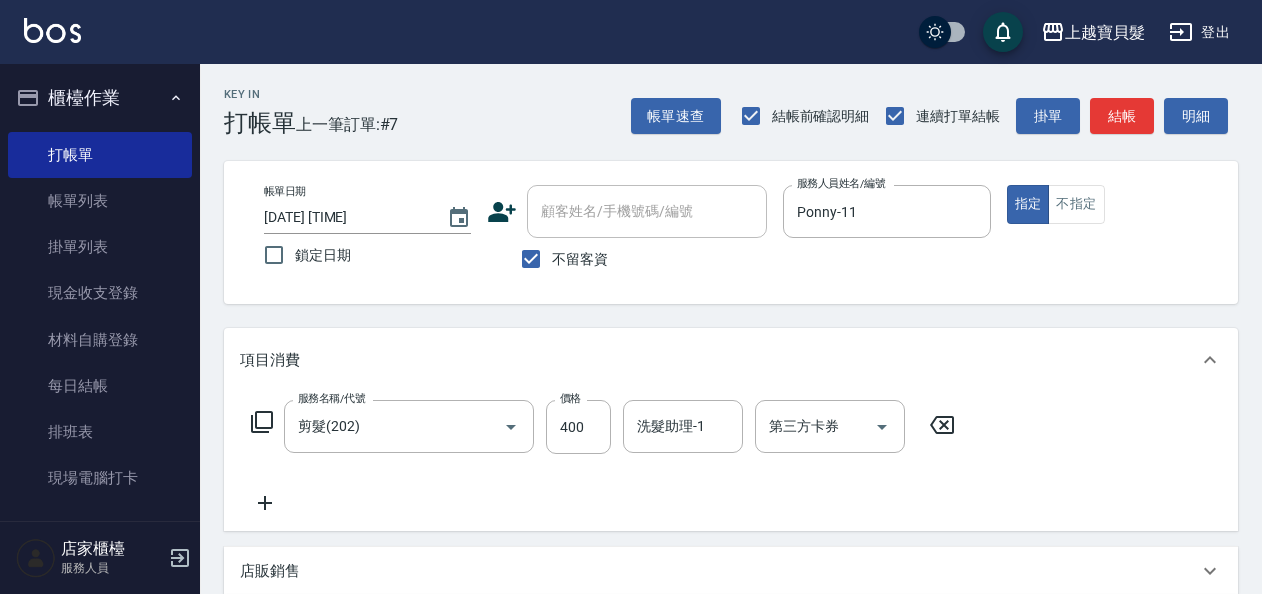 click 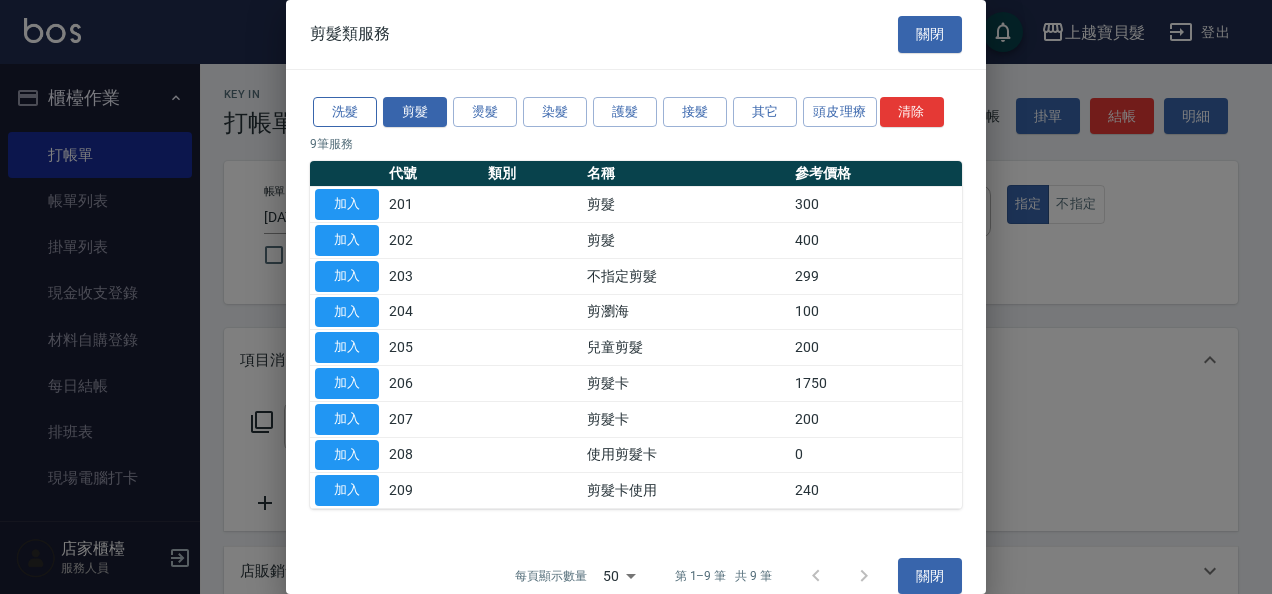 click on "洗髮" at bounding box center [345, 112] 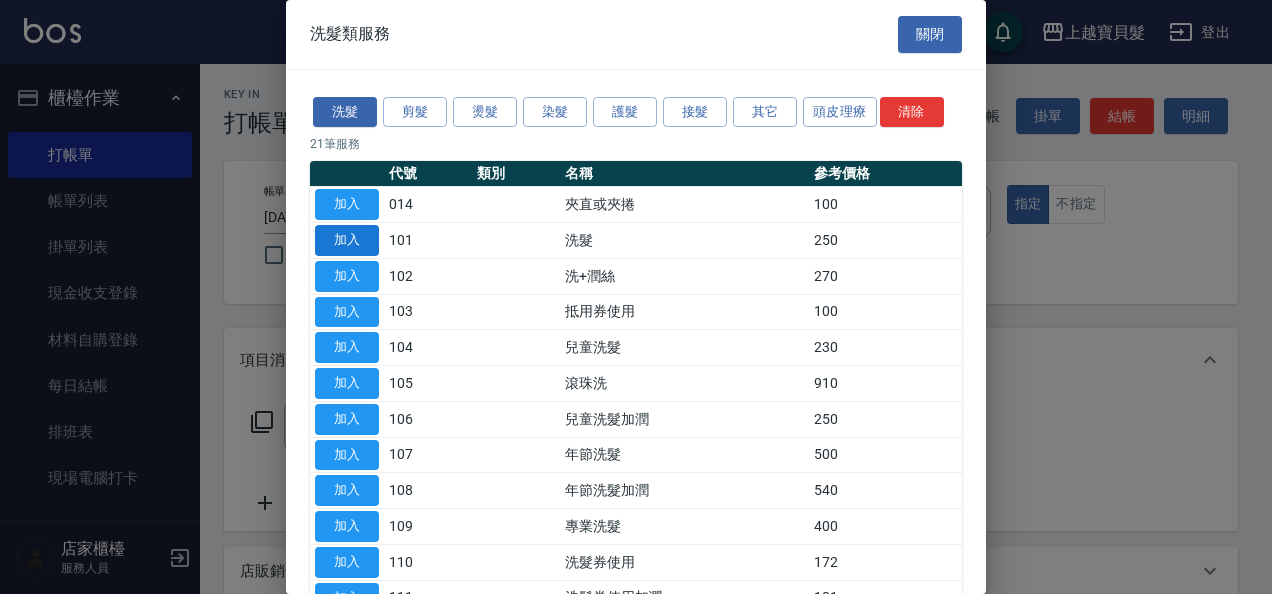 click on "加入" at bounding box center [347, 240] 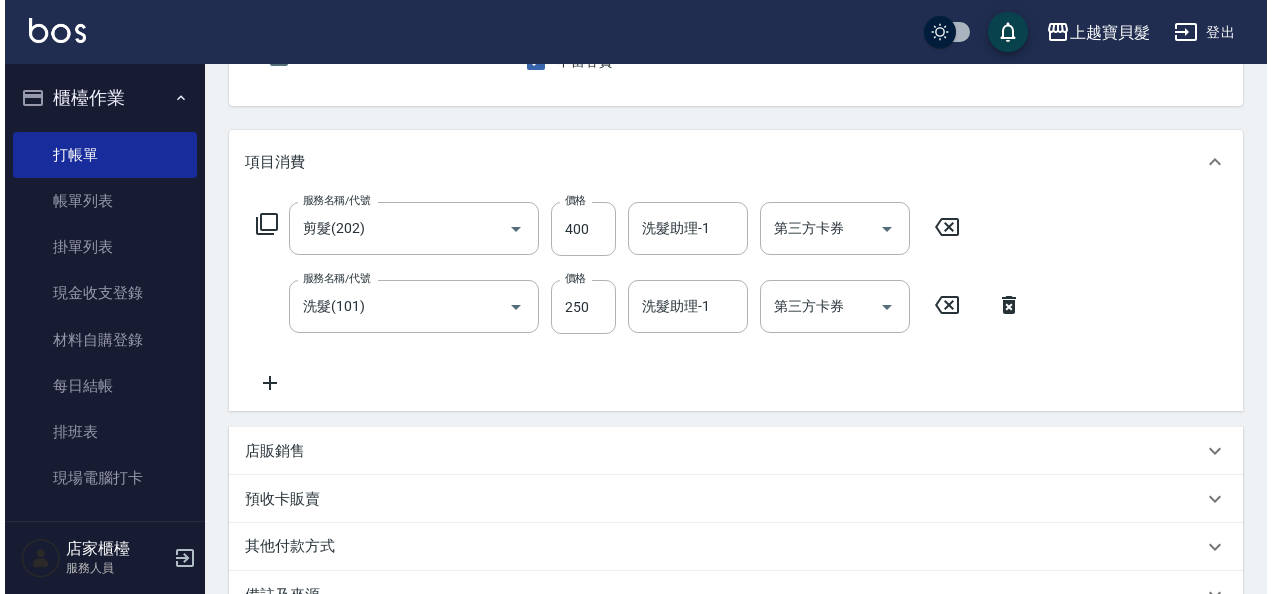 scroll, scrollTop: 447, scrollLeft: 0, axis: vertical 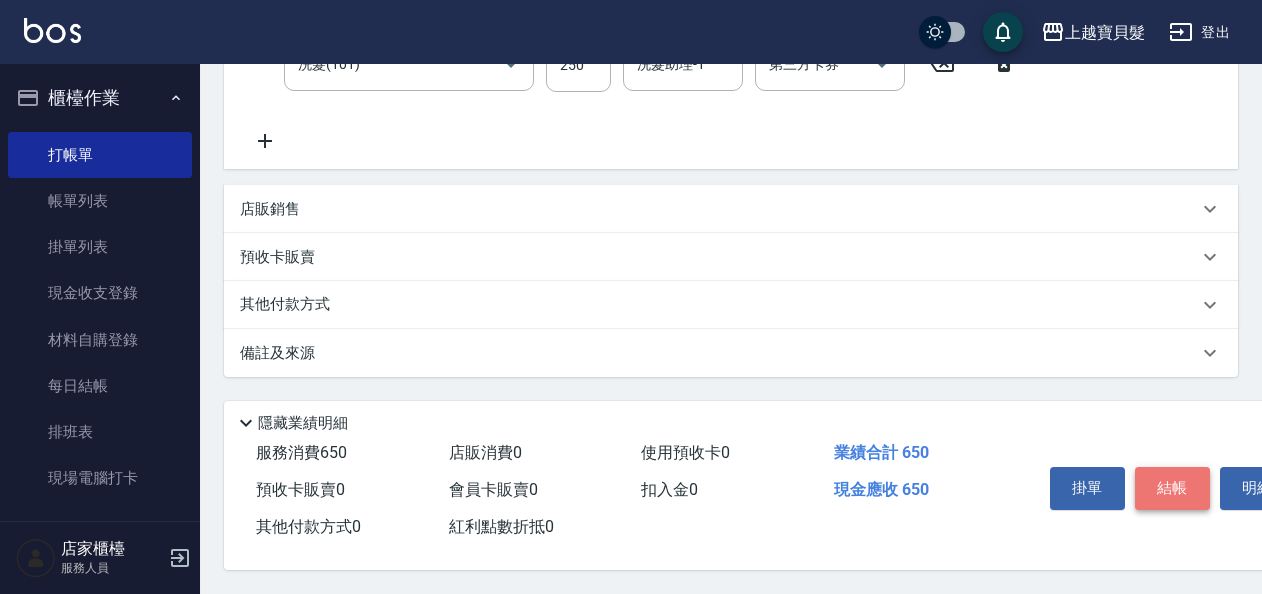 click on "結帳" at bounding box center (1172, 488) 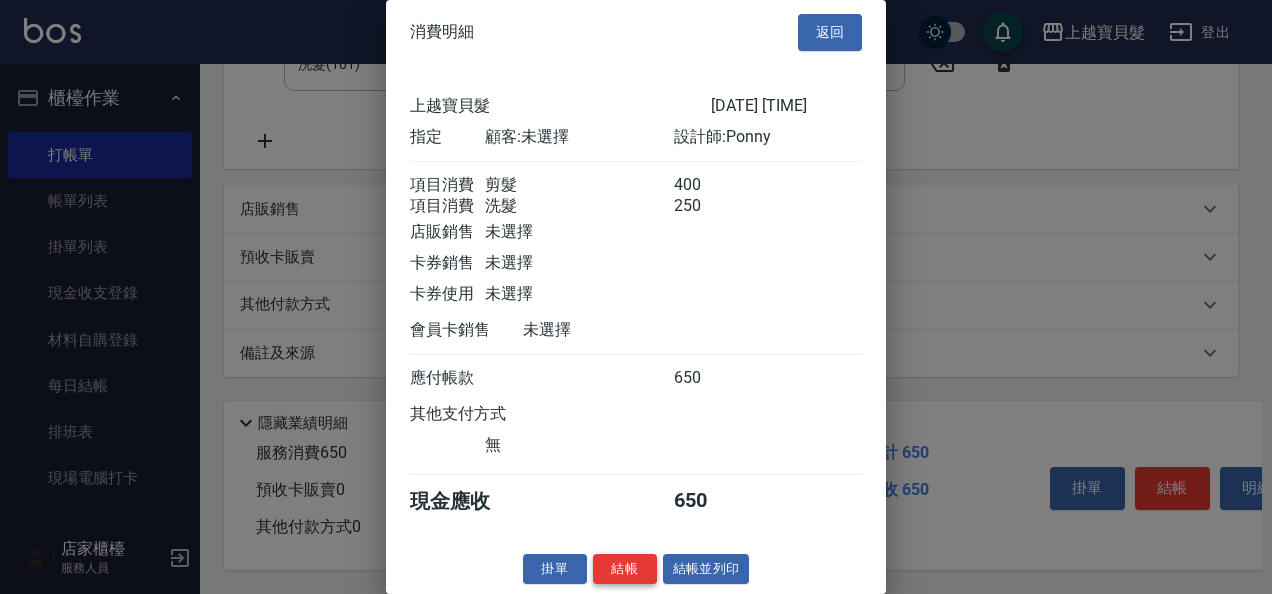 scroll, scrollTop: 28, scrollLeft: 0, axis: vertical 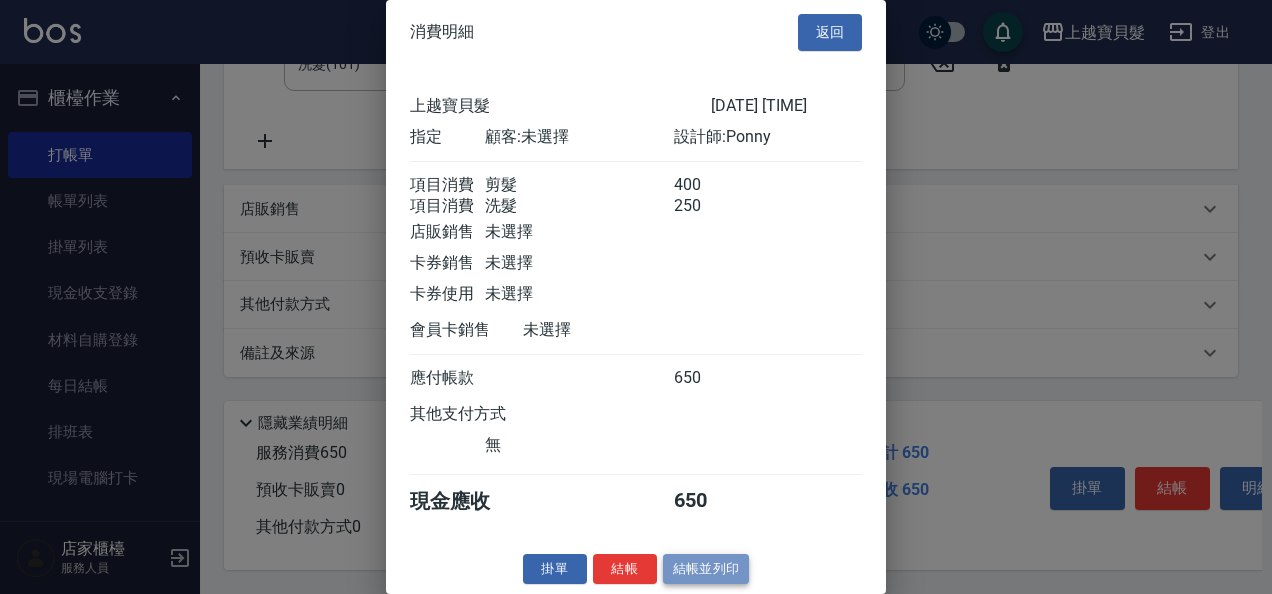 click on "結帳並列印" at bounding box center (706, 569) 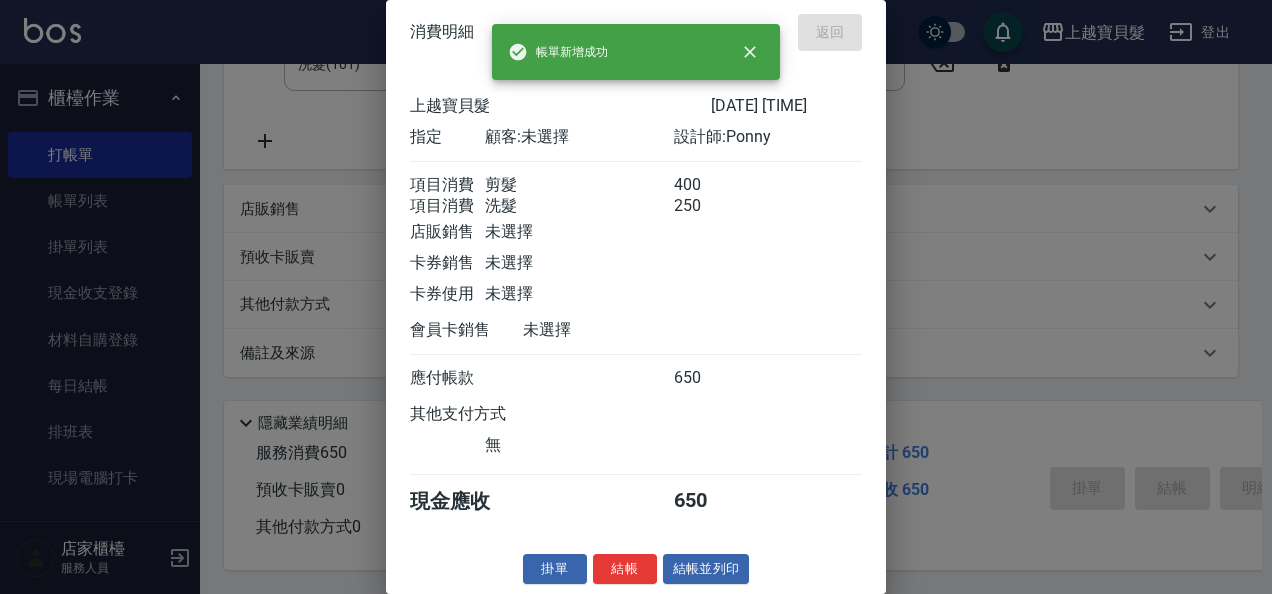 type 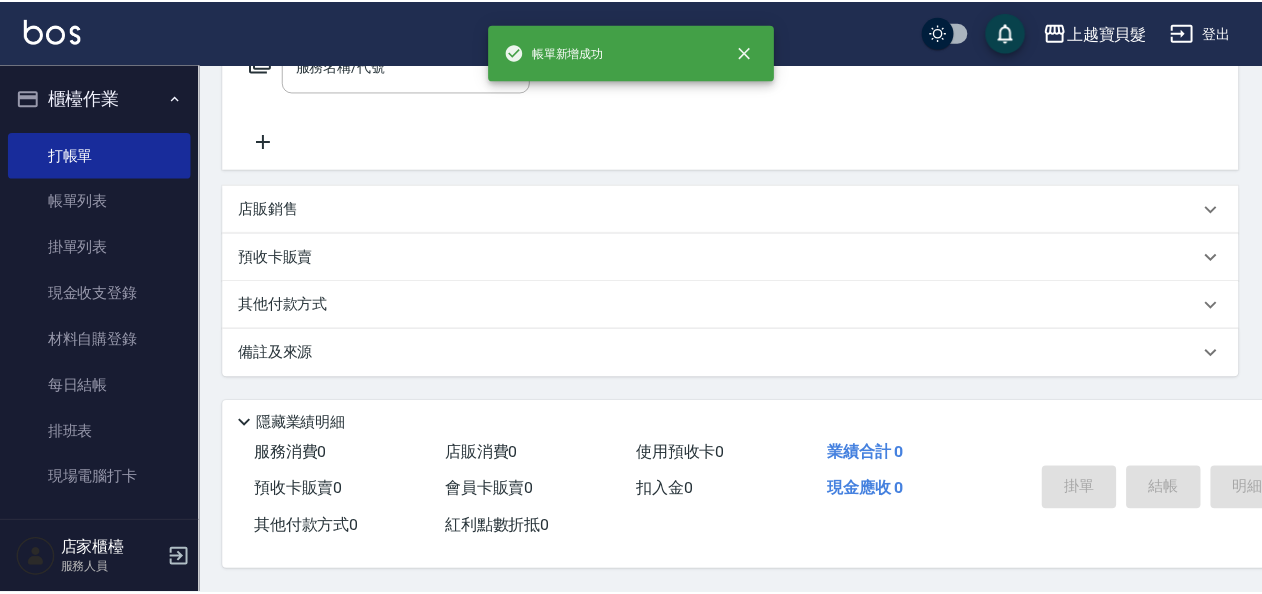 scroll, scrollTop: 0, scrollLeft: 0, axis: both 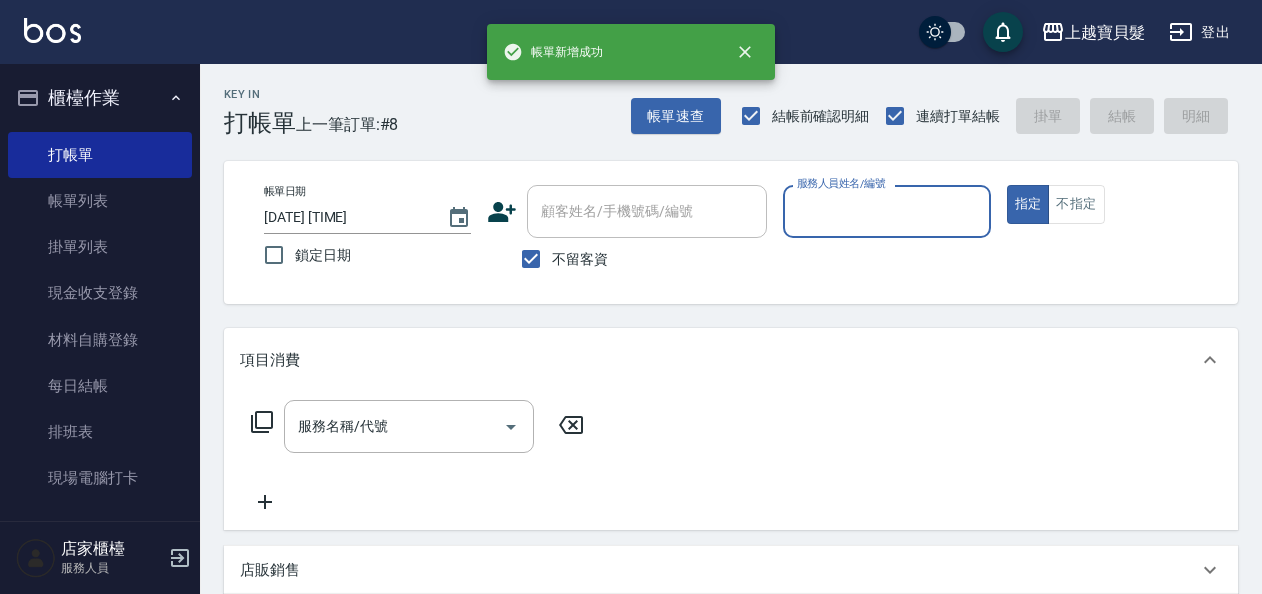 click on "服務人員姓名/編號" at bounding box center [886, 211] 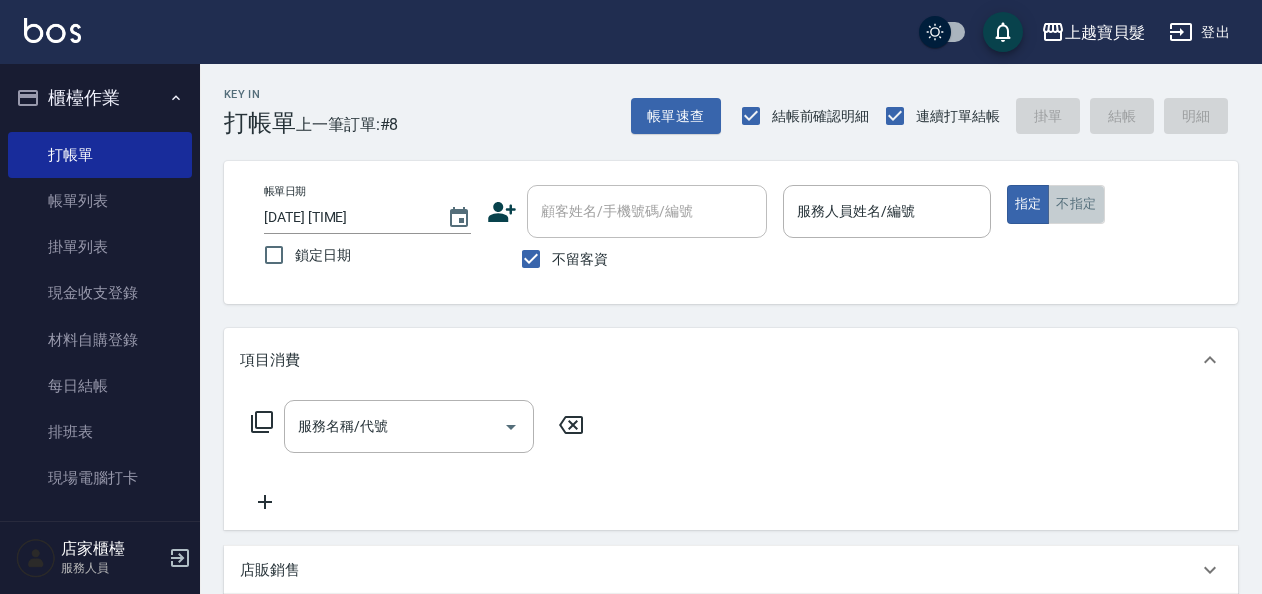 click on "不指定" at bounding box center [1076, 204] 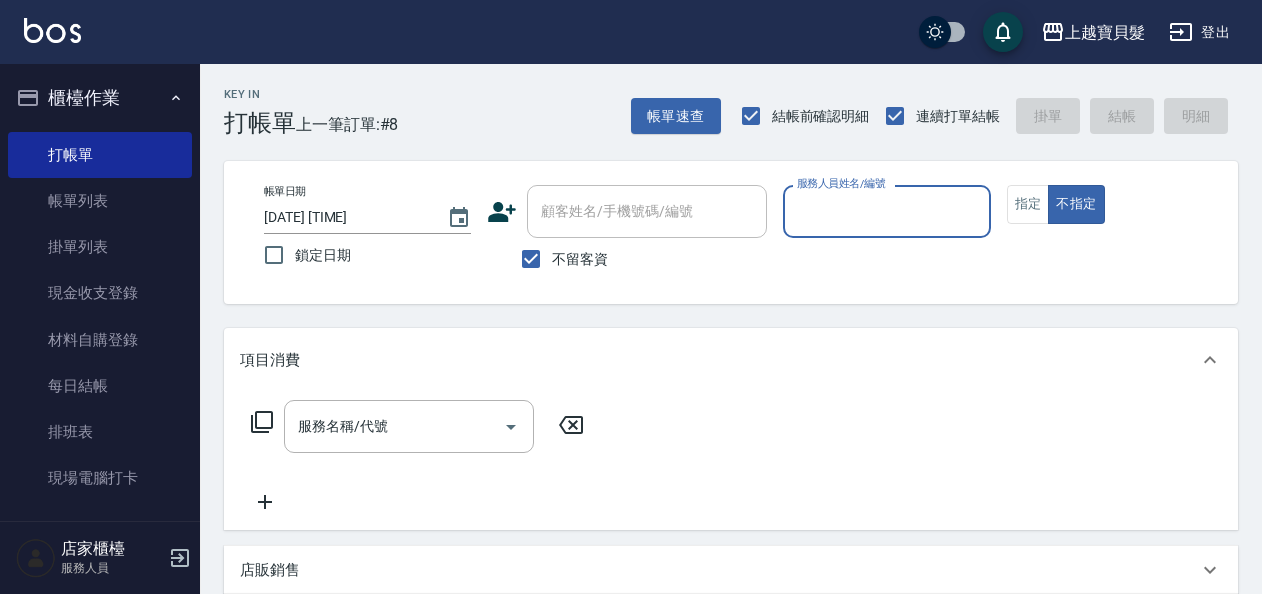 click on "服務人員姓名/編號" at bounding box center (886, 211) 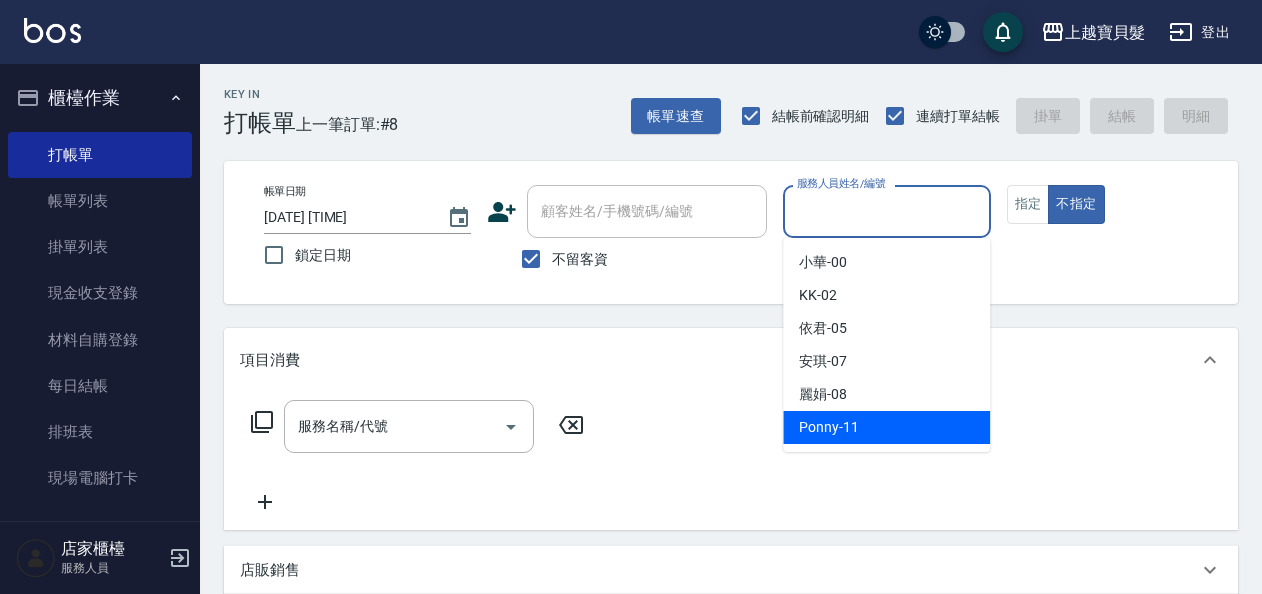click on "Ponny -11" at bounding box center [829, 427] 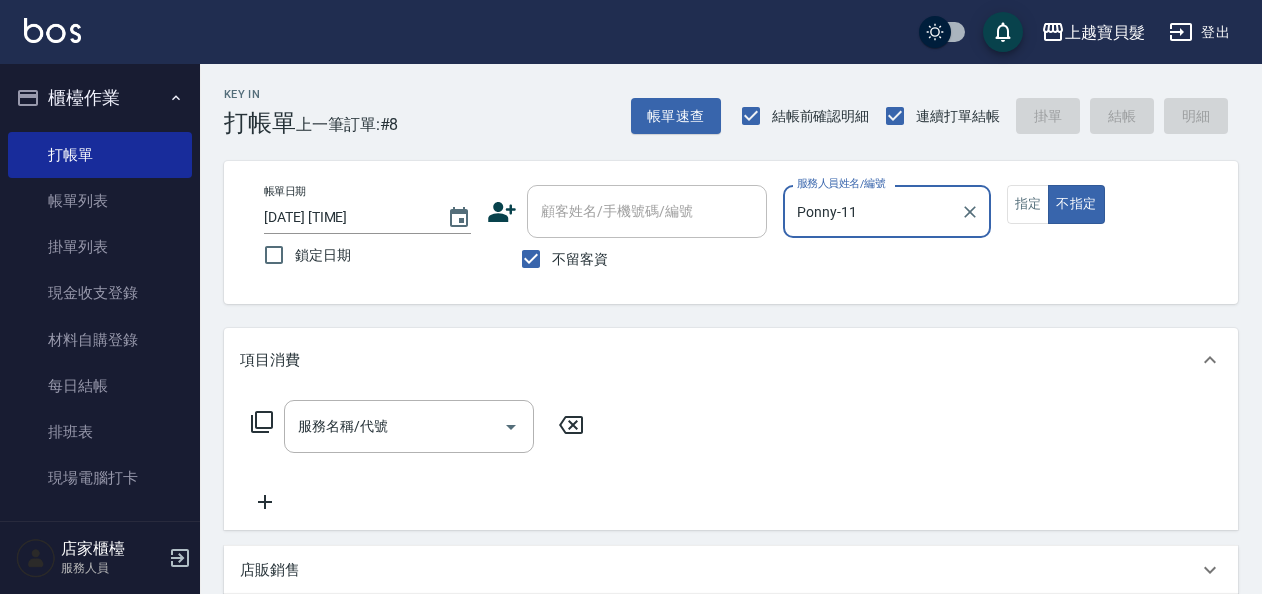 click 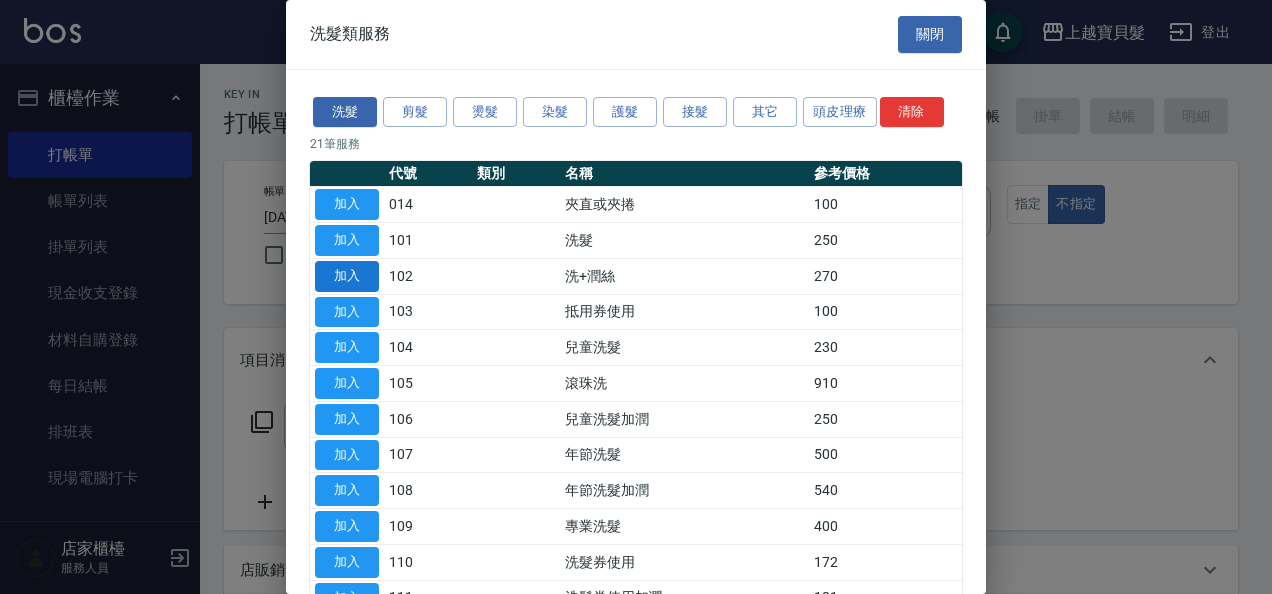 click on "加入" at bounding box center [347, 276] 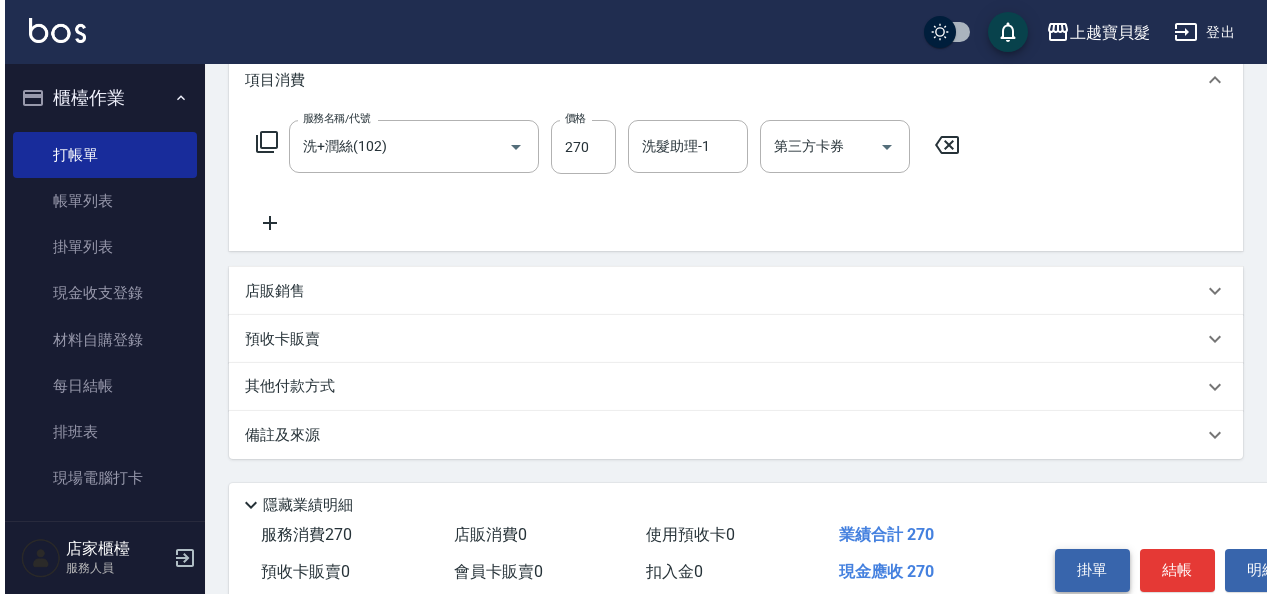 scroll, scrollTop: 369, scrollLeft: 0, axis: vertical 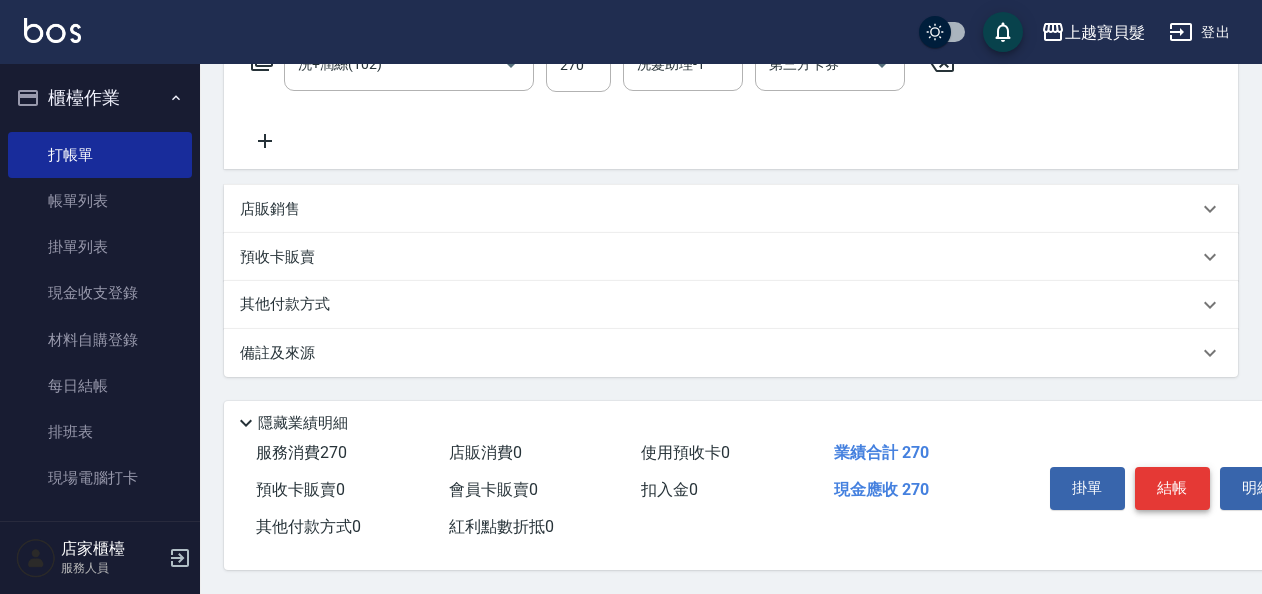 click on "結帳" at bounding box center [1172, 488] 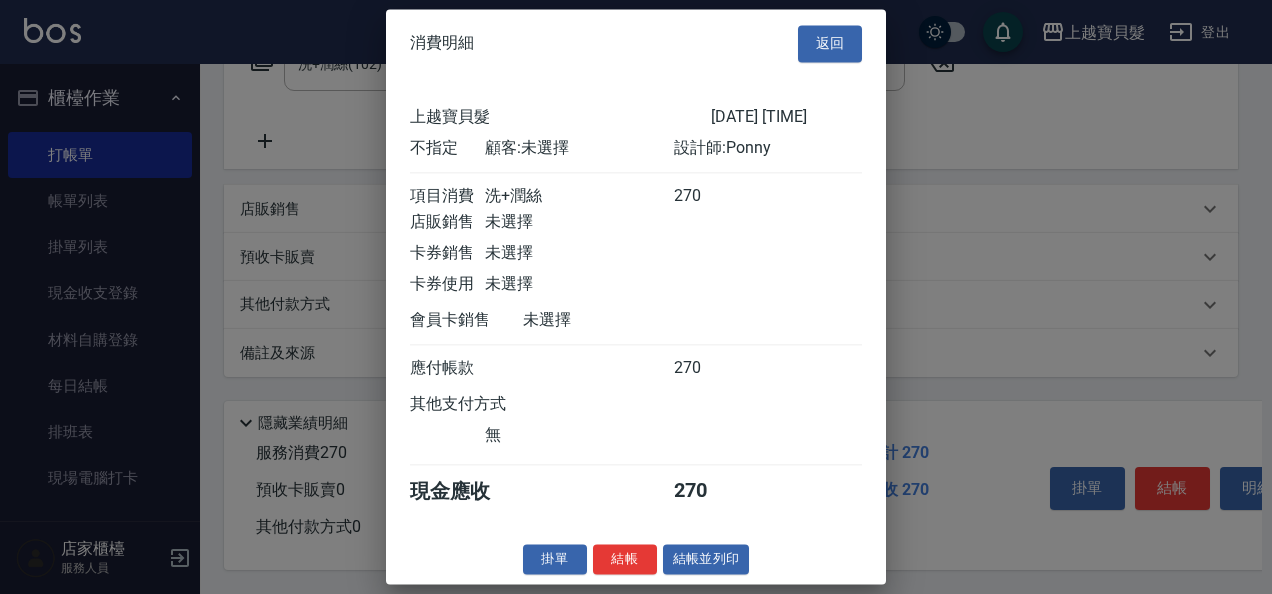 scroll, scrollTop: 5, scrollLeft: 0, axis: vertical 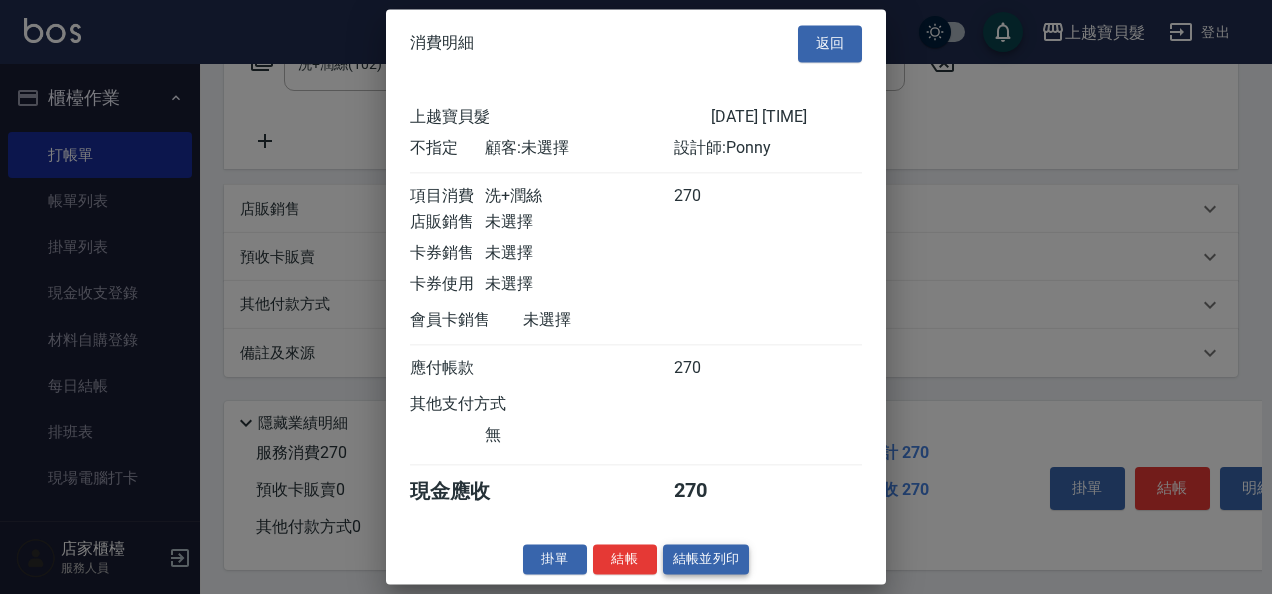 click on "結帳並列印" at bounding box center (706, 559) 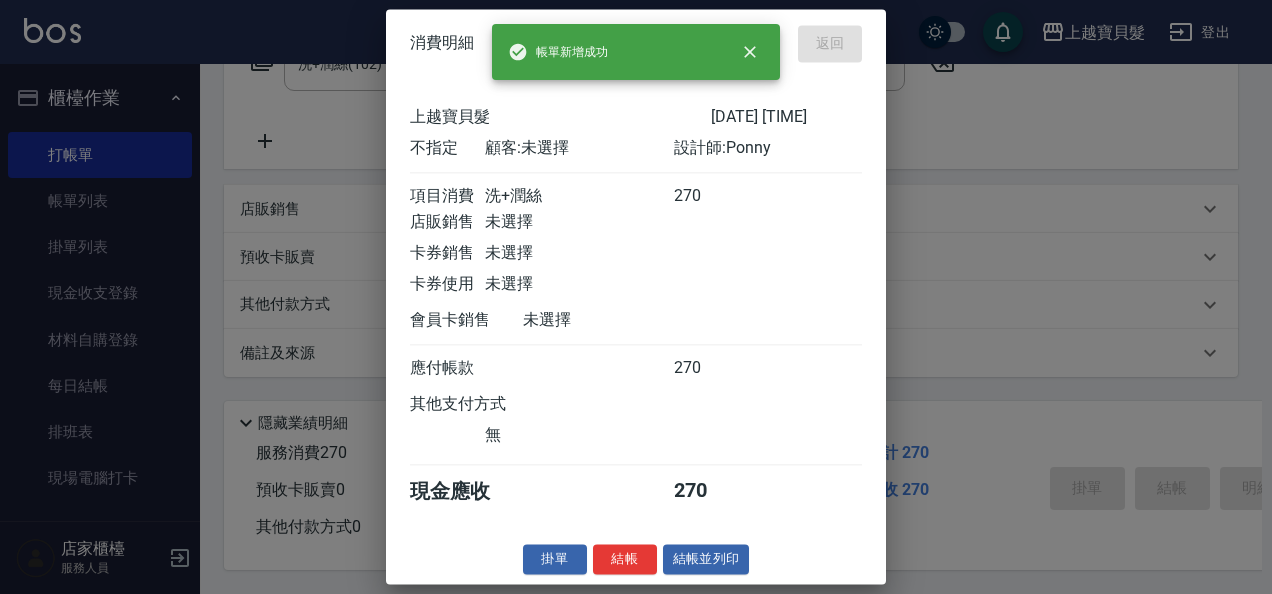 type 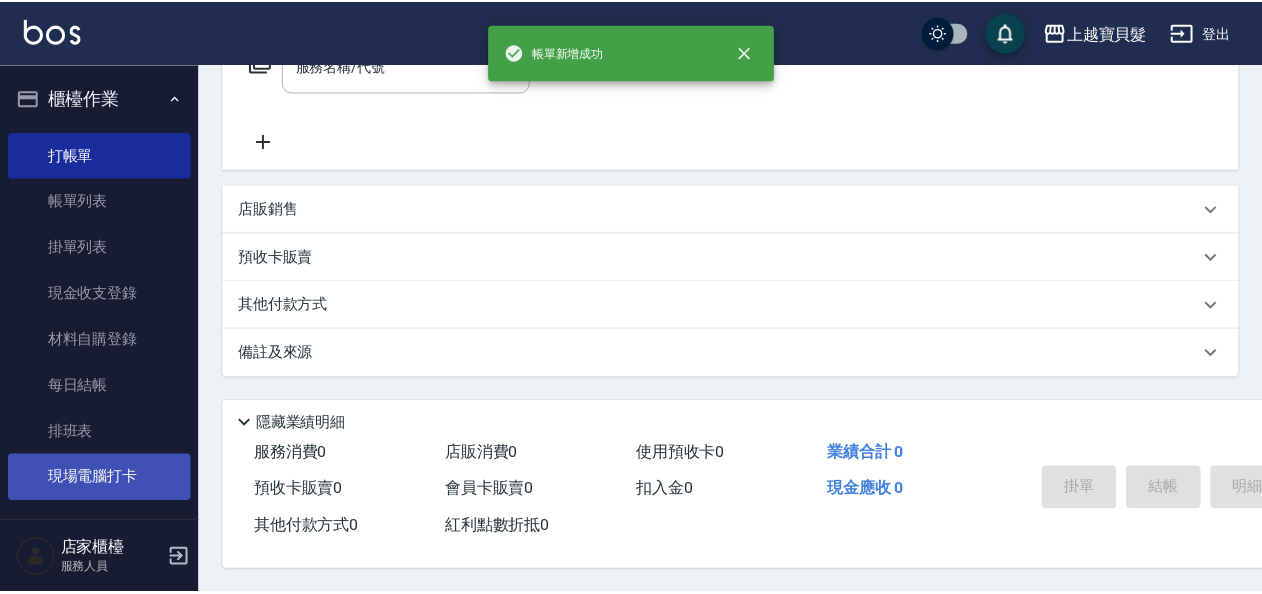 scroll, scrollTop: 0, scrollLeft: 0, axis: both 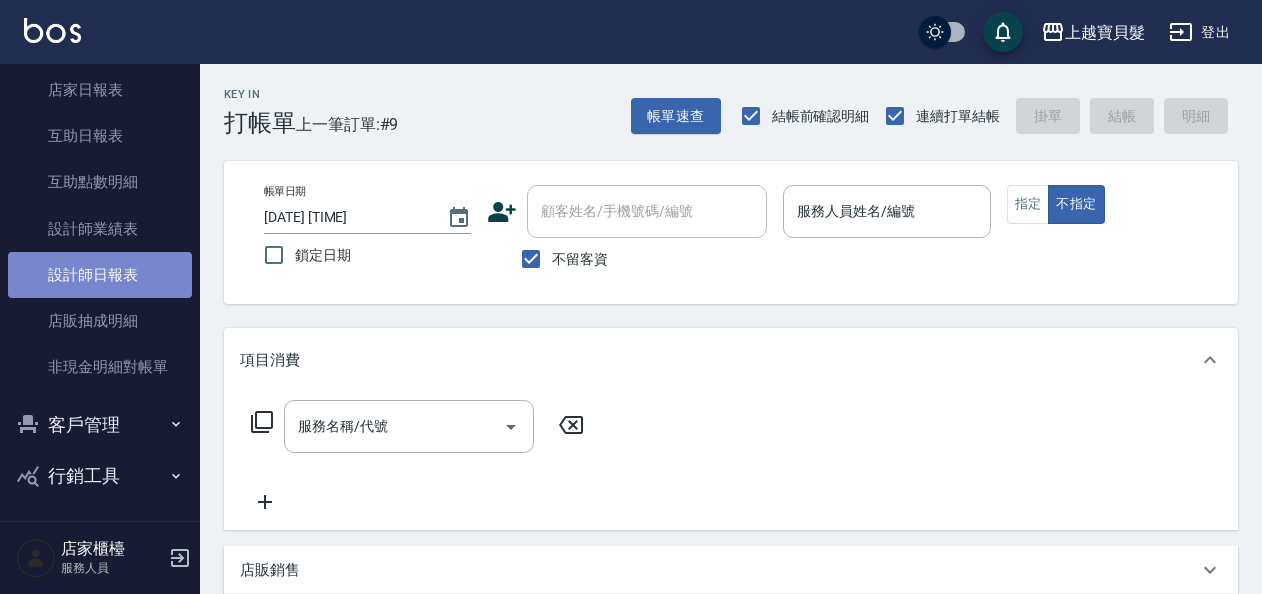 click on "設計師日報表" at bounding box center (100, 275) 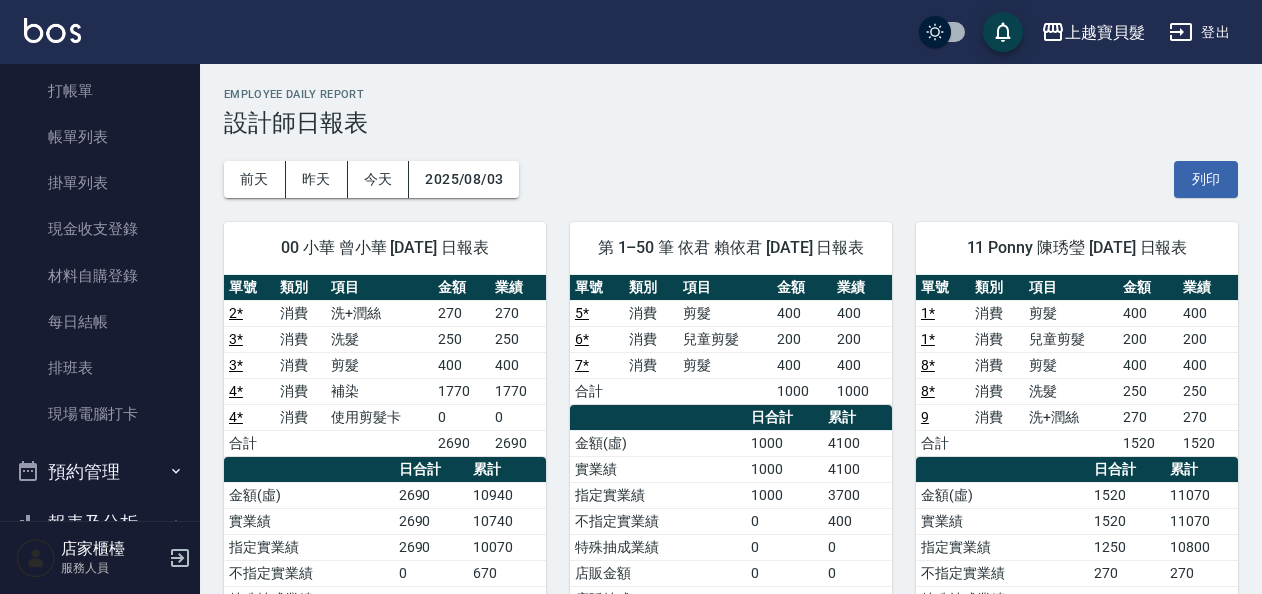 scroll, scrollTop: 0, scrollLeft: 0, axis: both 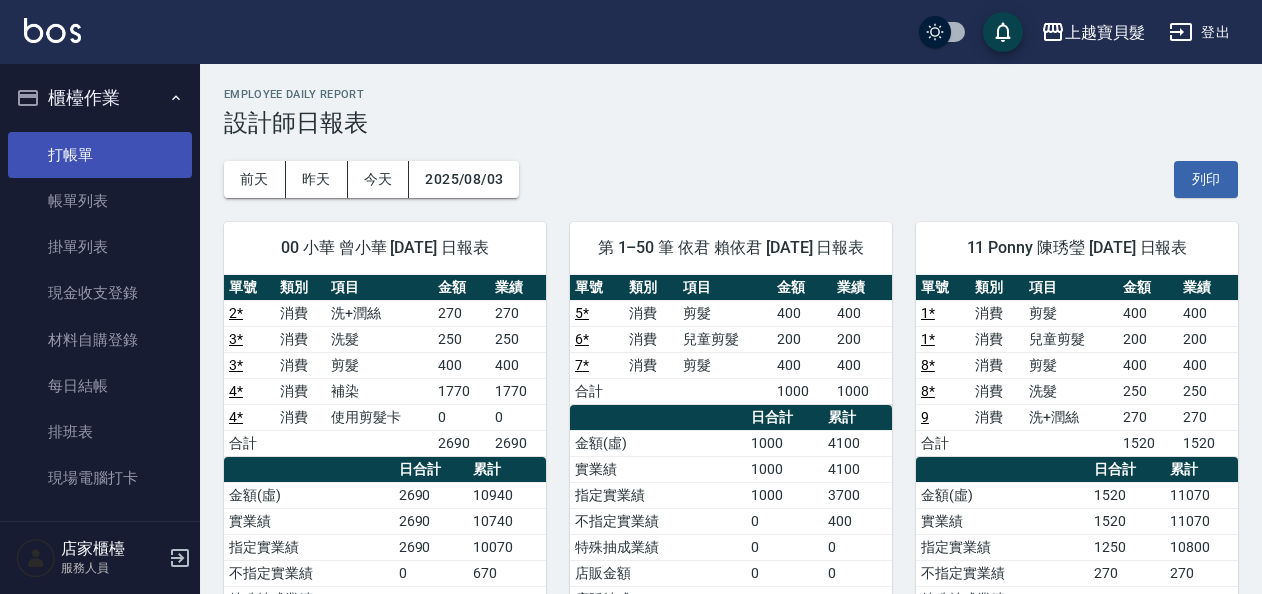 click on "打帳單" at bounding box center (100, 155) 